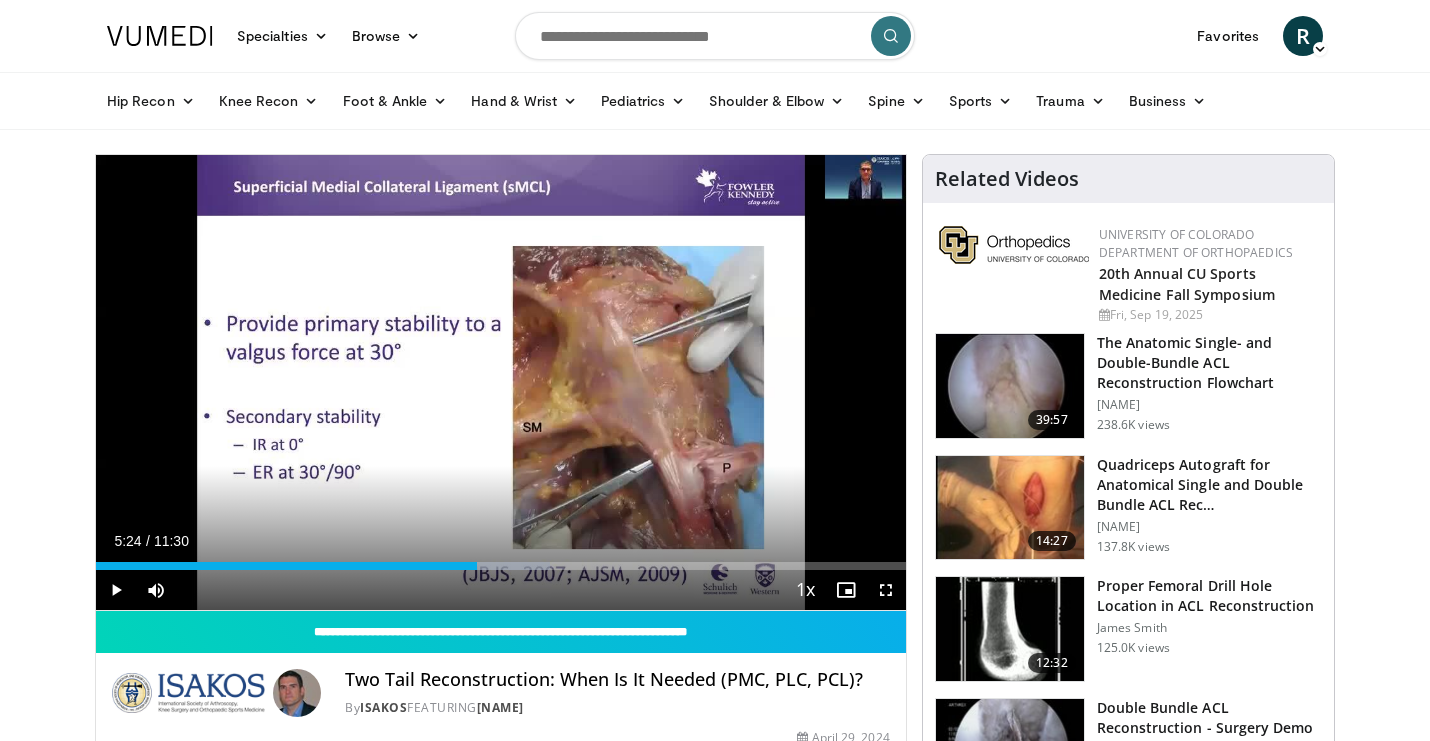 scroll, scrollTop: 0, scrollLeft: 0, axis: both 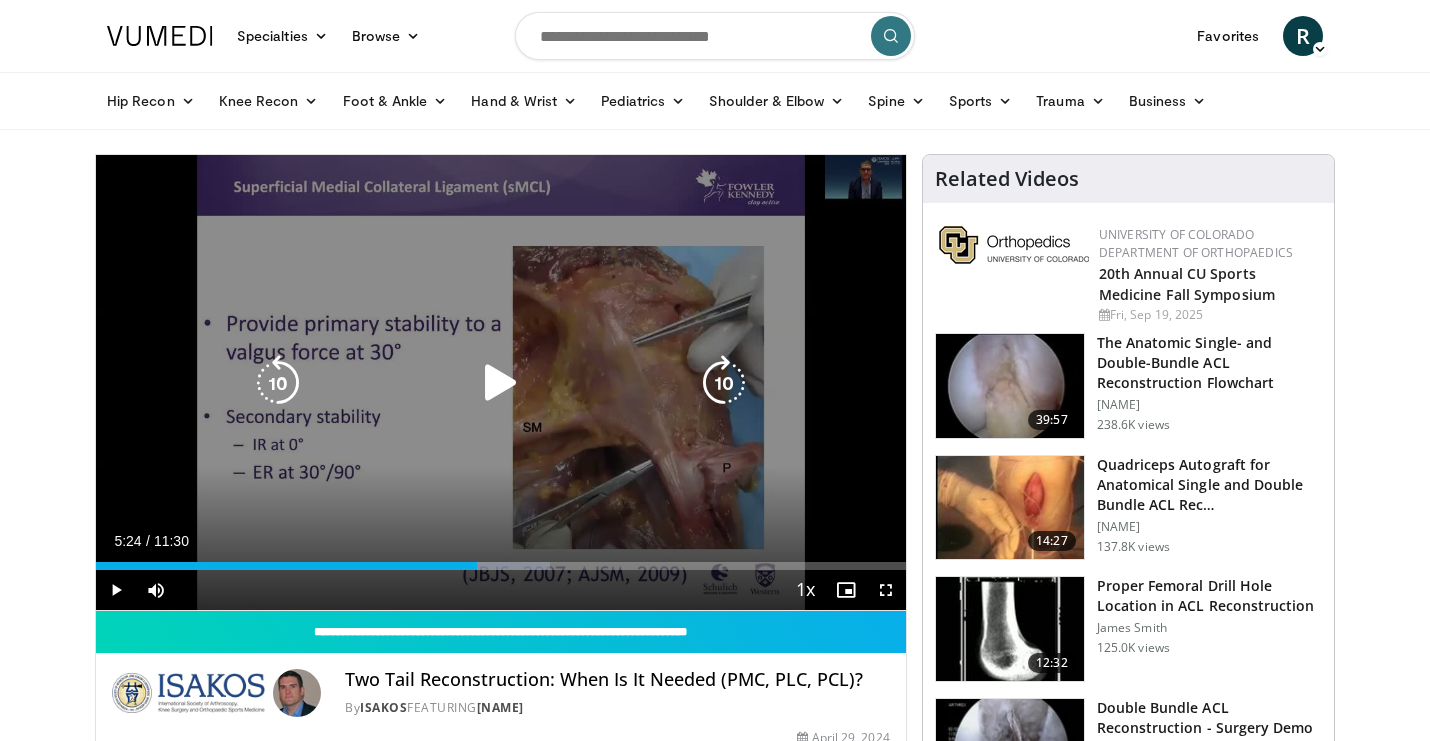 click at bounding box center (501, 383) 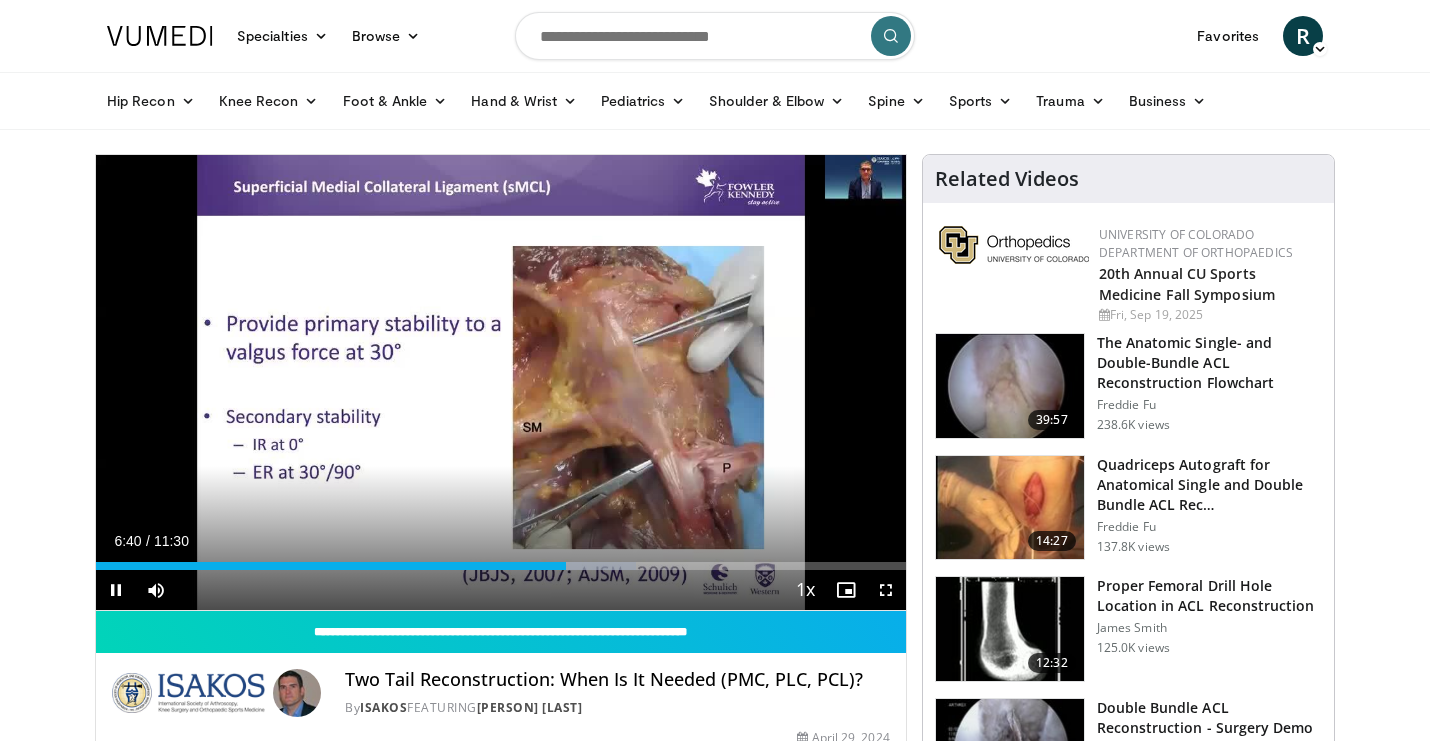 click on "Current Time  6:40 / Duration  11:30" at bounding box center [501, 541] 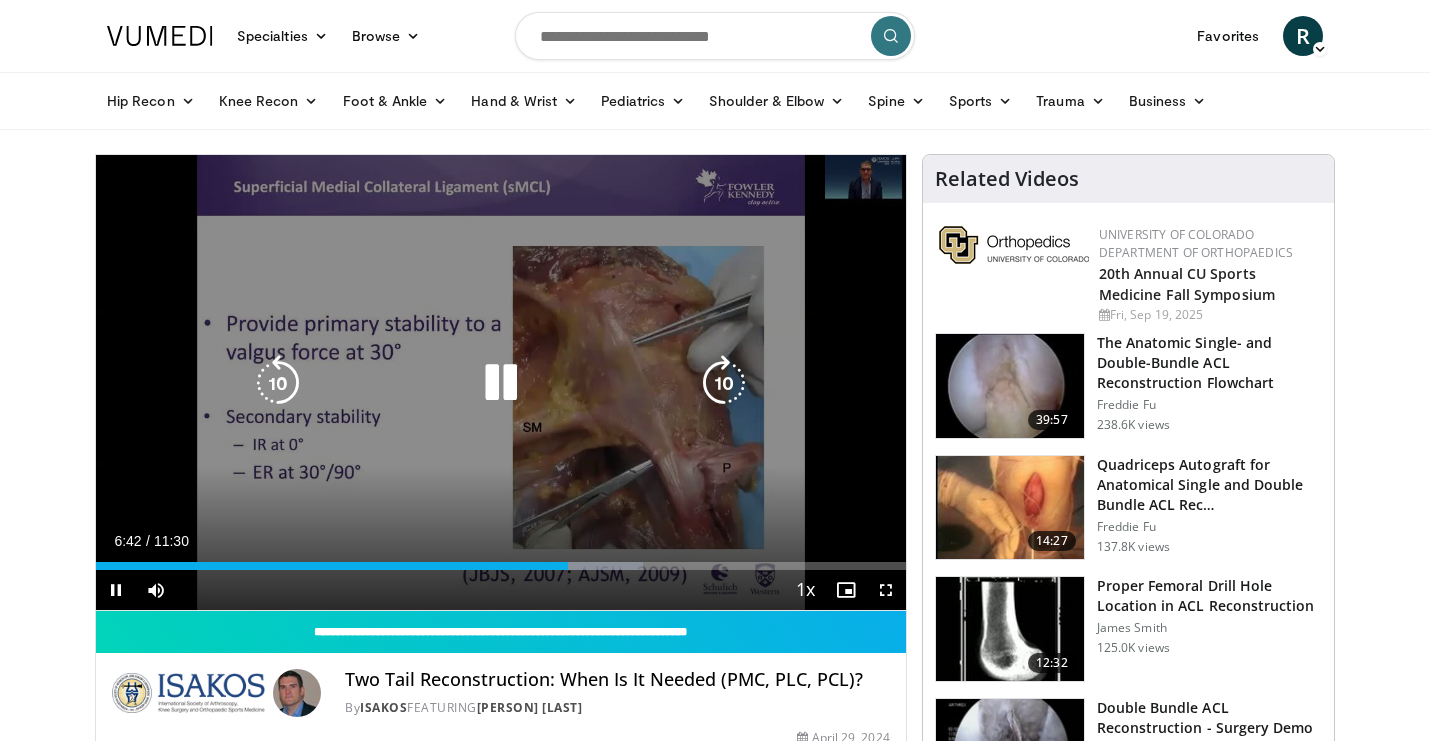 click at bounding box center (501, 383) 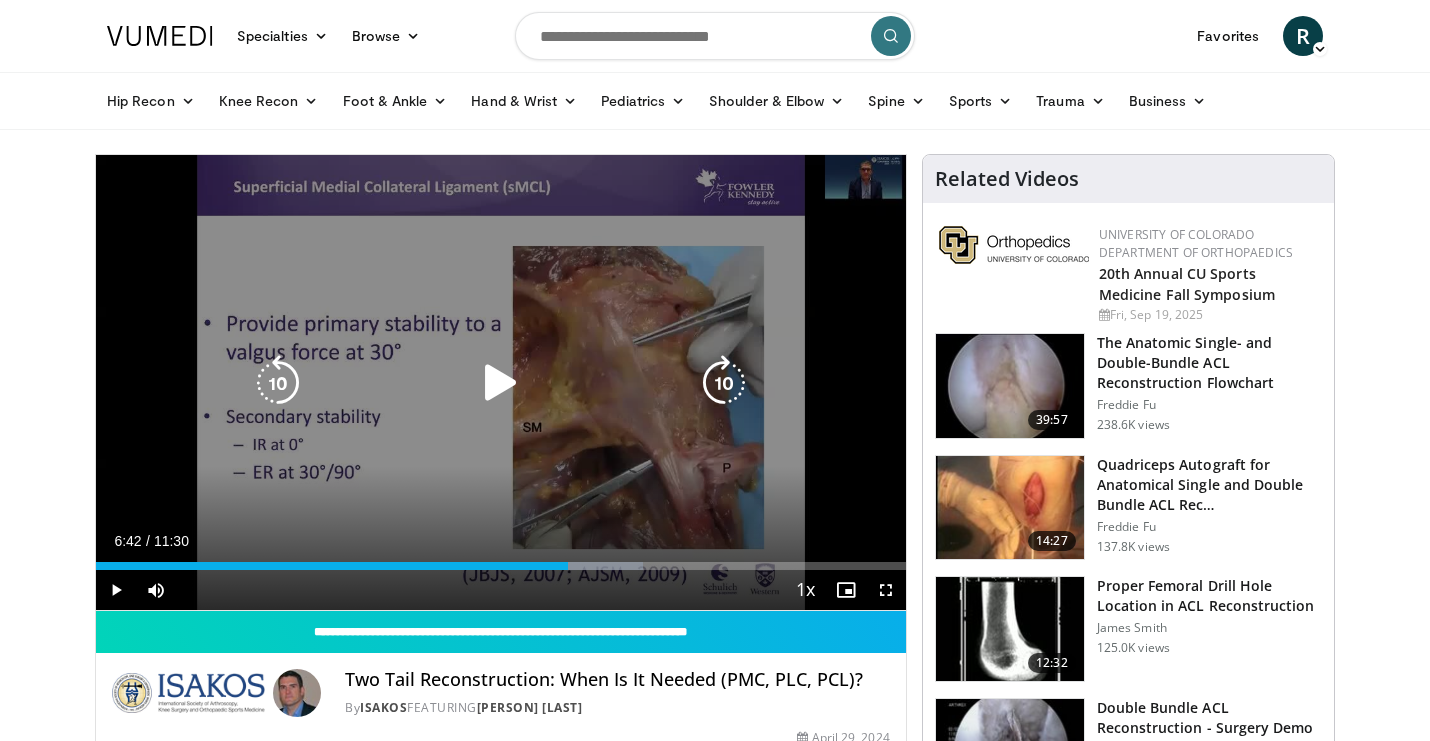 click at bounding box center (278, 383) 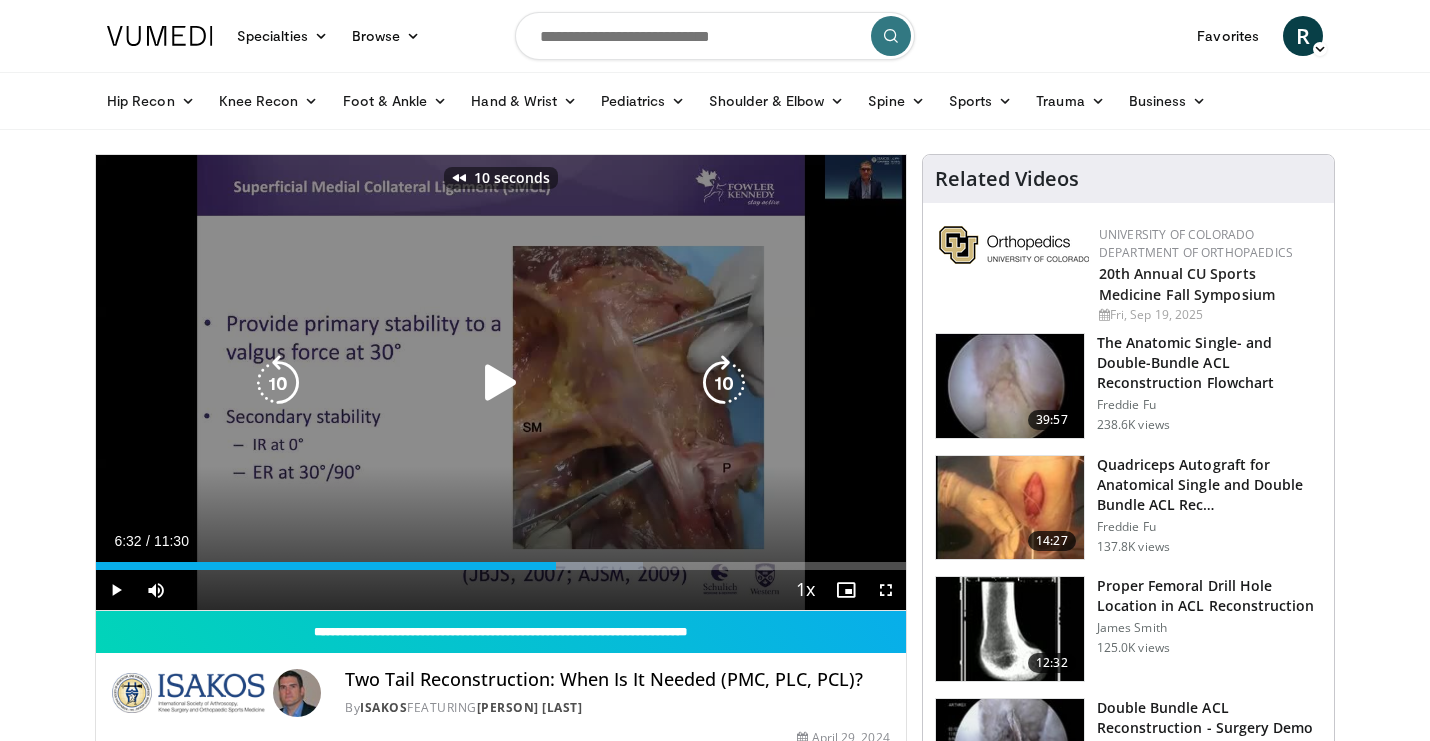 click at bounding box center [501, 383] 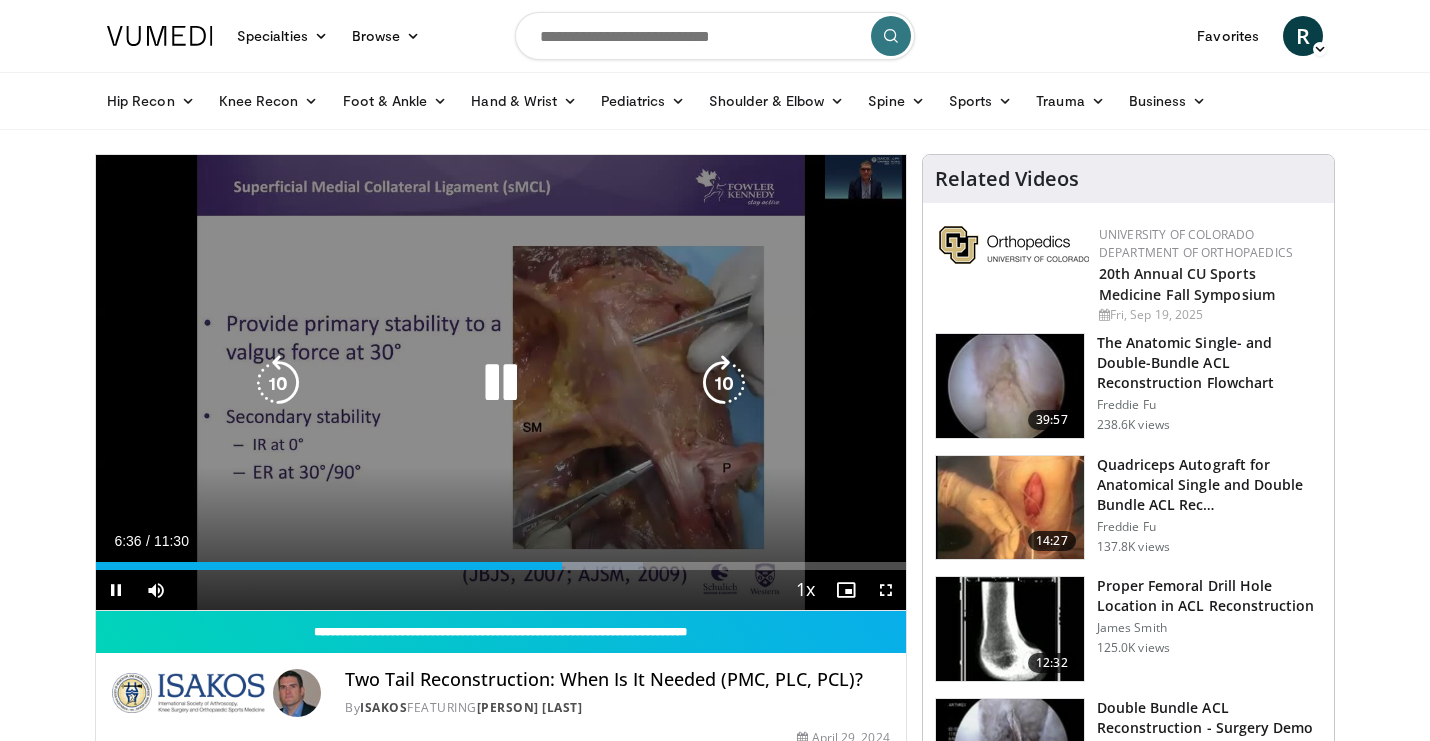 click at bounding box center (501, 383) 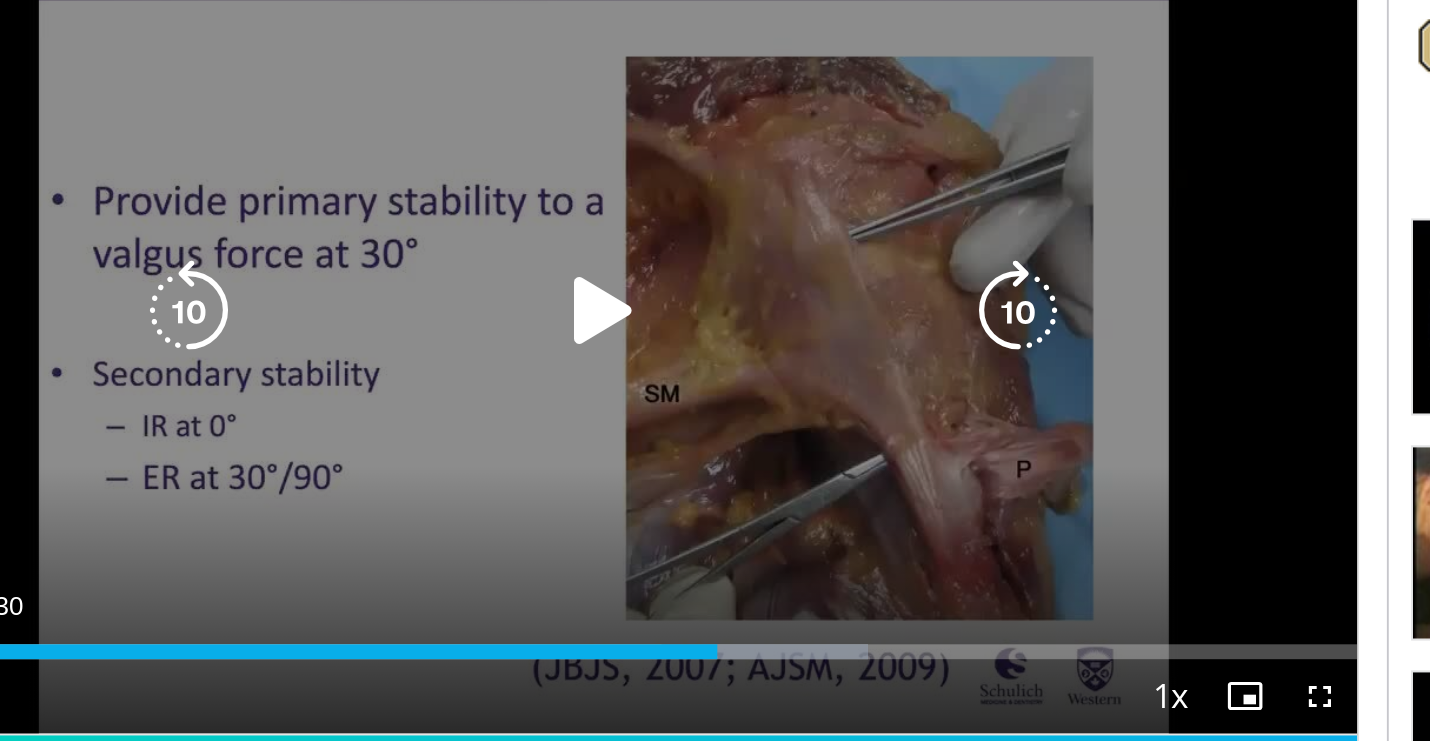 click at bounding box center (501, 383) 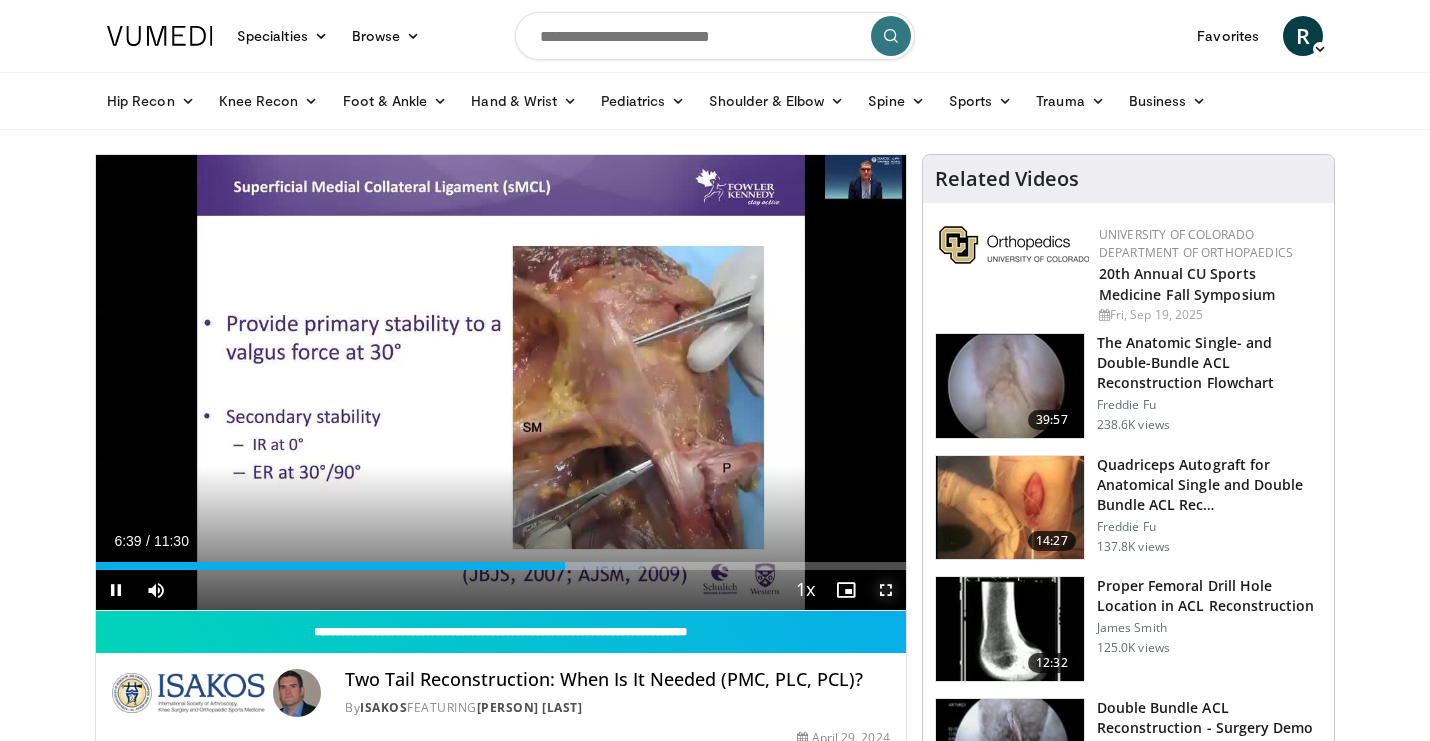 click at bounding box center (886, 590) 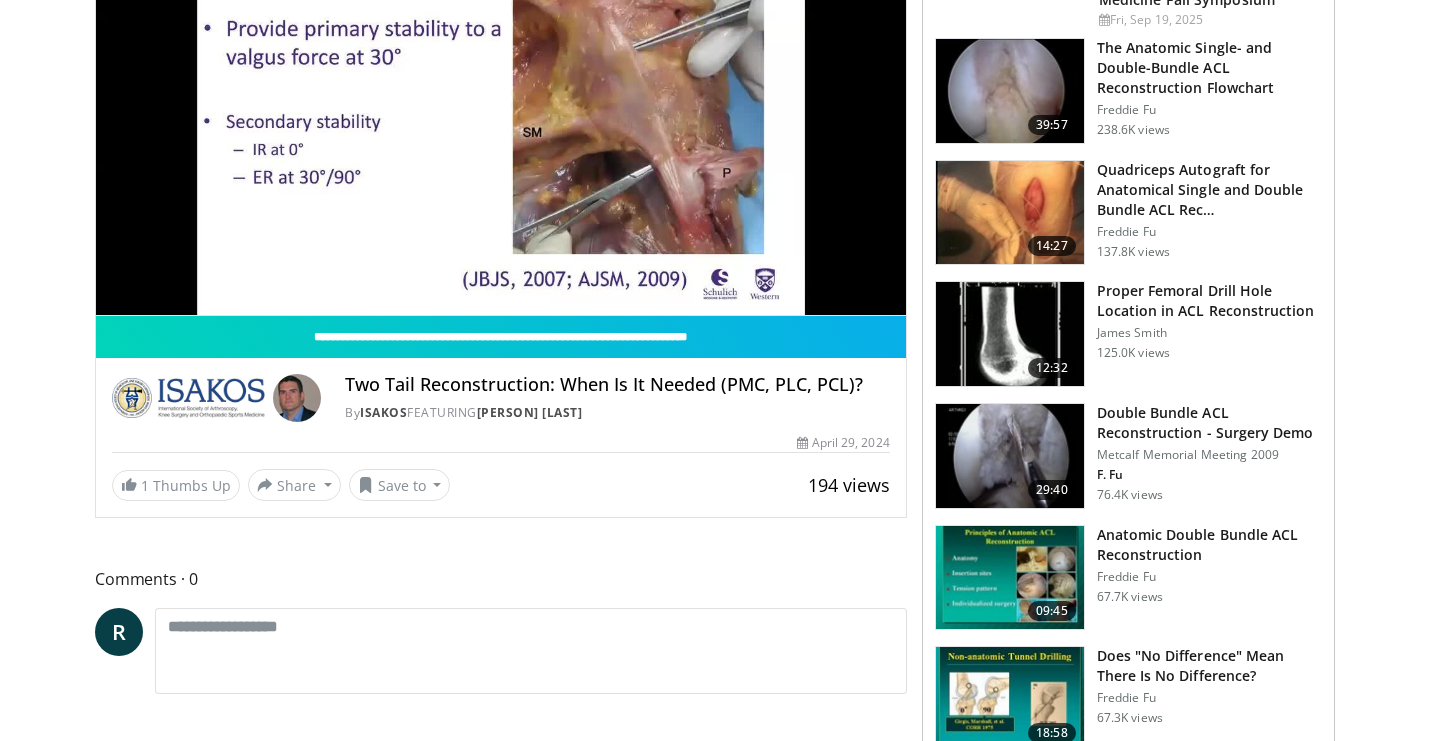 scroll, scrollTop: 338, scrollLeft: 0, axis: vertical 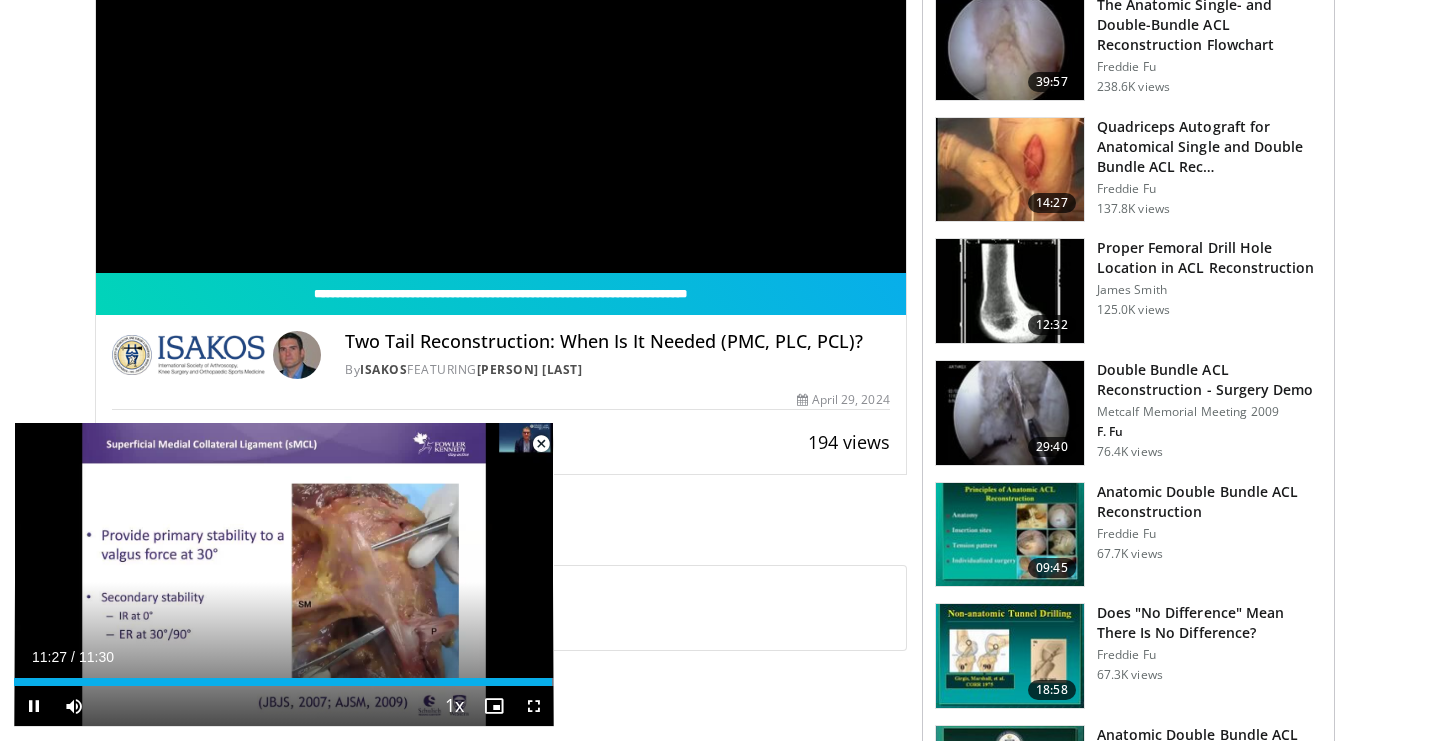 click at bounding box center [541, 444] 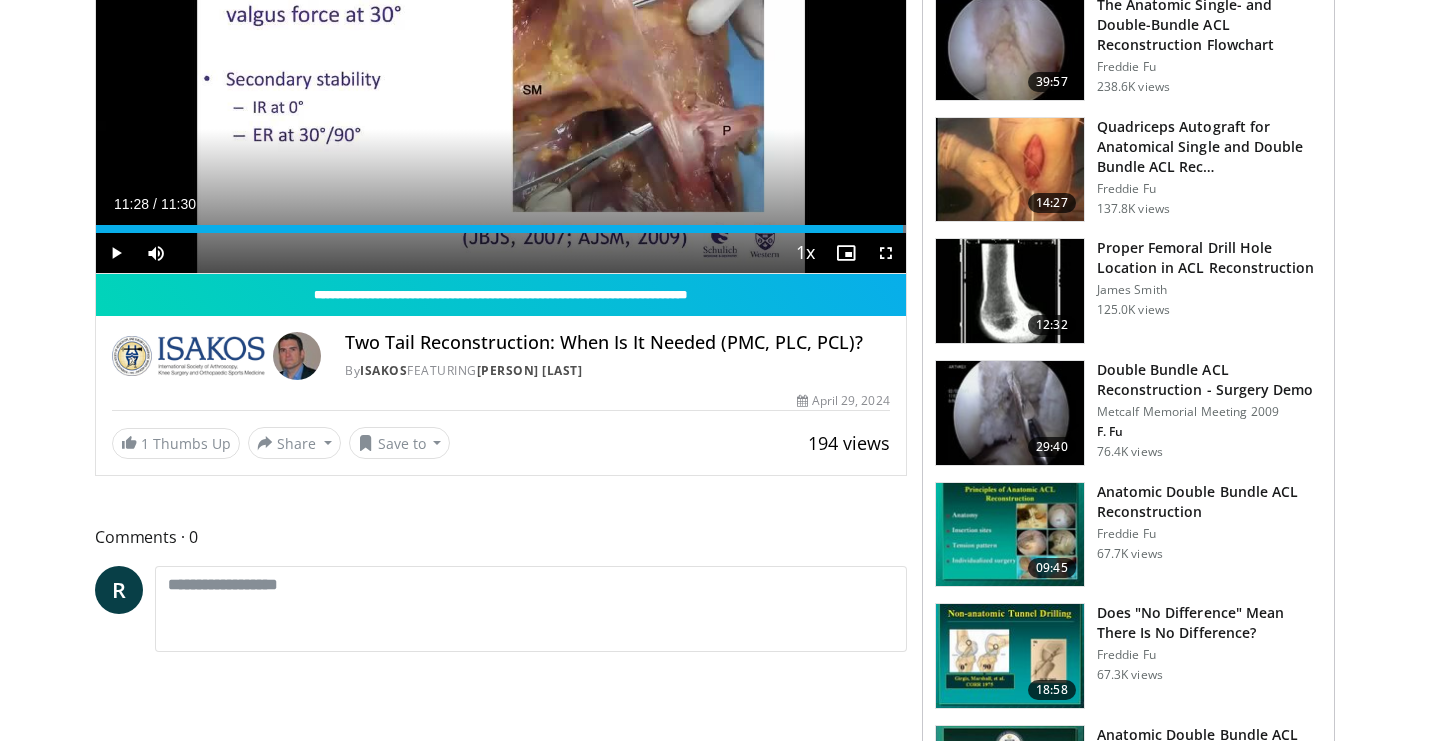 scroll, scrollTop: 323, scrollLeft: 0, axis: vertical 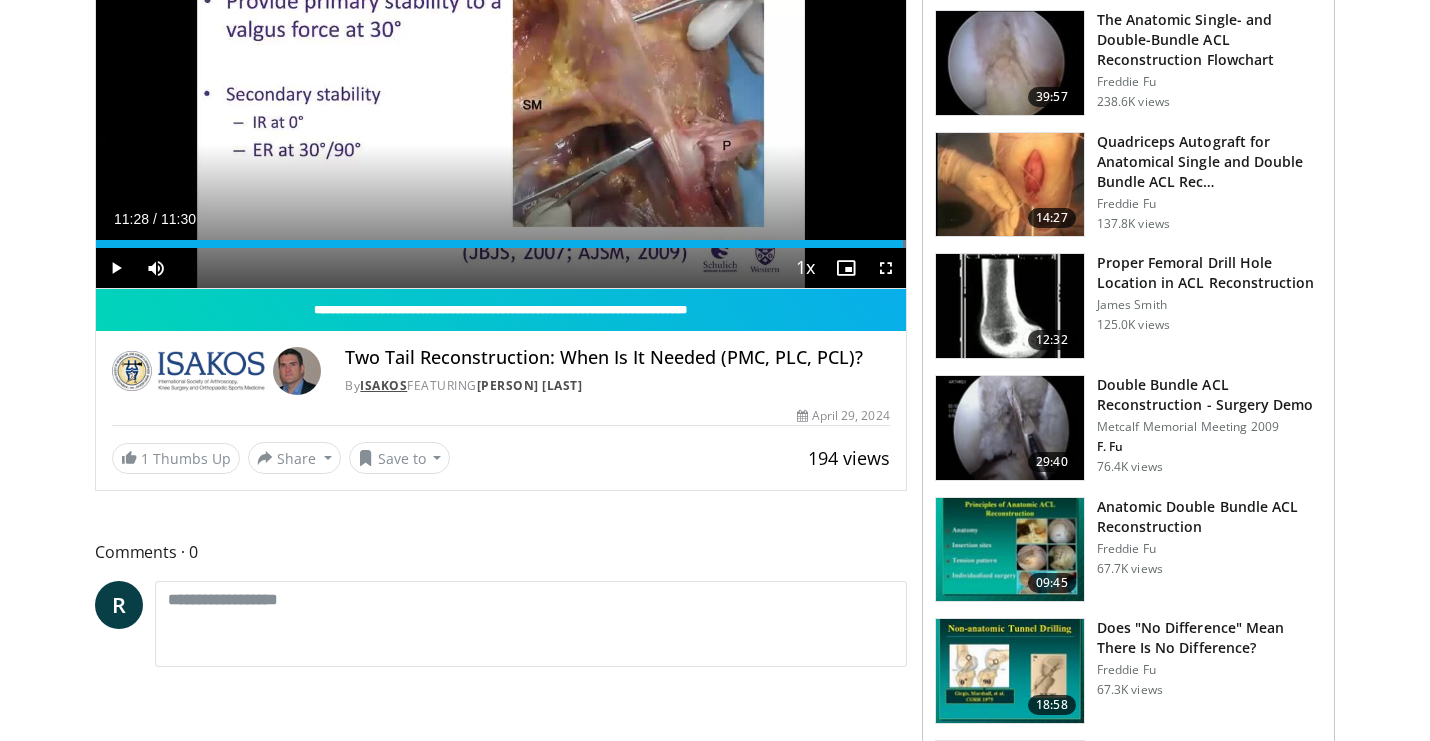 click on "ISAKOS" at bounding box center [383, 385] 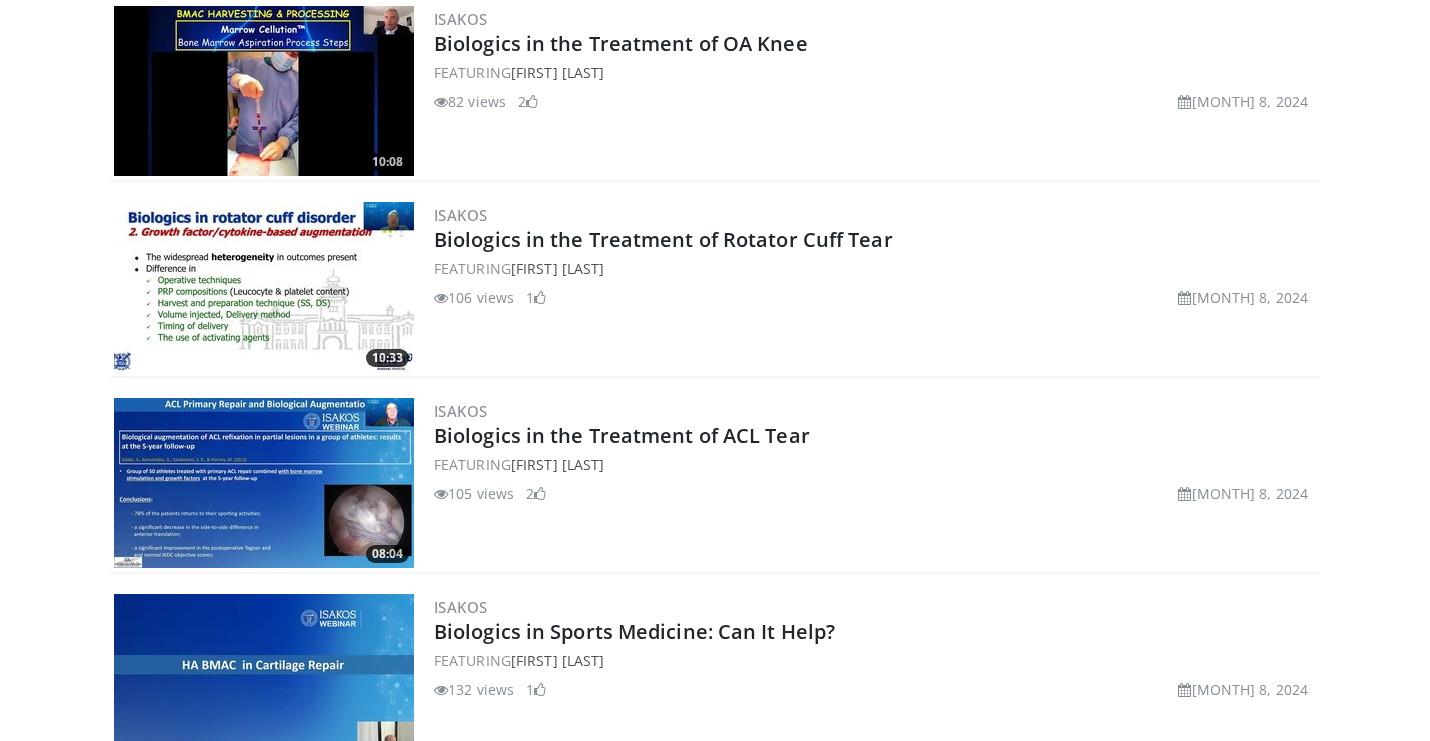 scroll, scrollTop: 7043, scrollLeft: 0, axis: vertical 